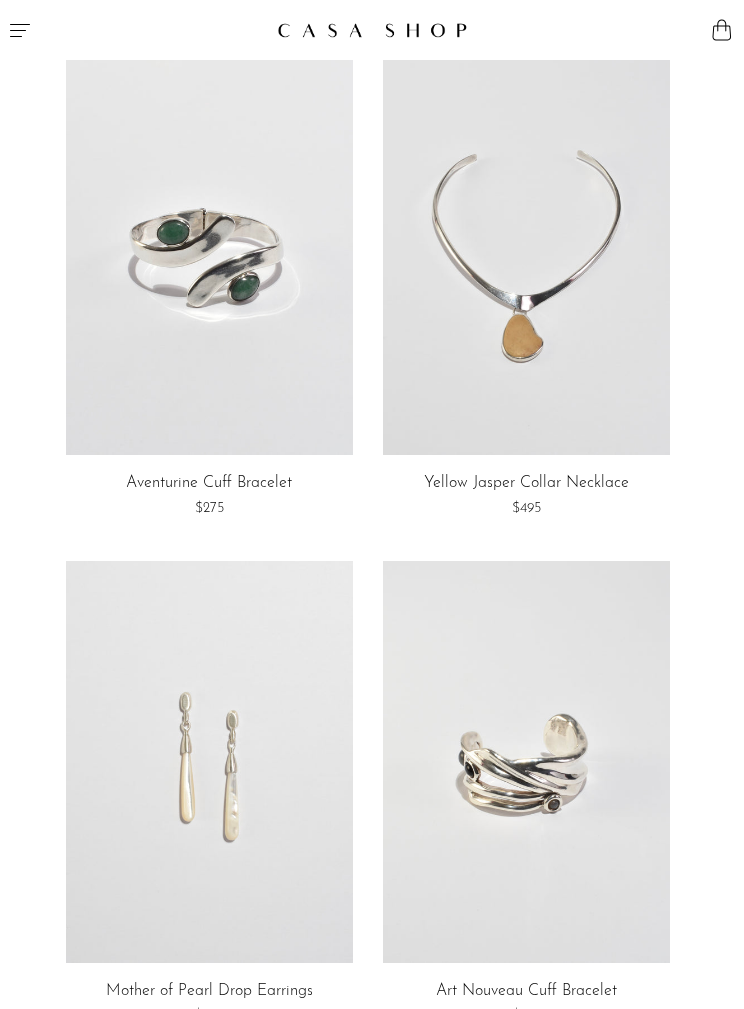 scroll, scrollTop: 0, scrollLeft: 0, axis: both 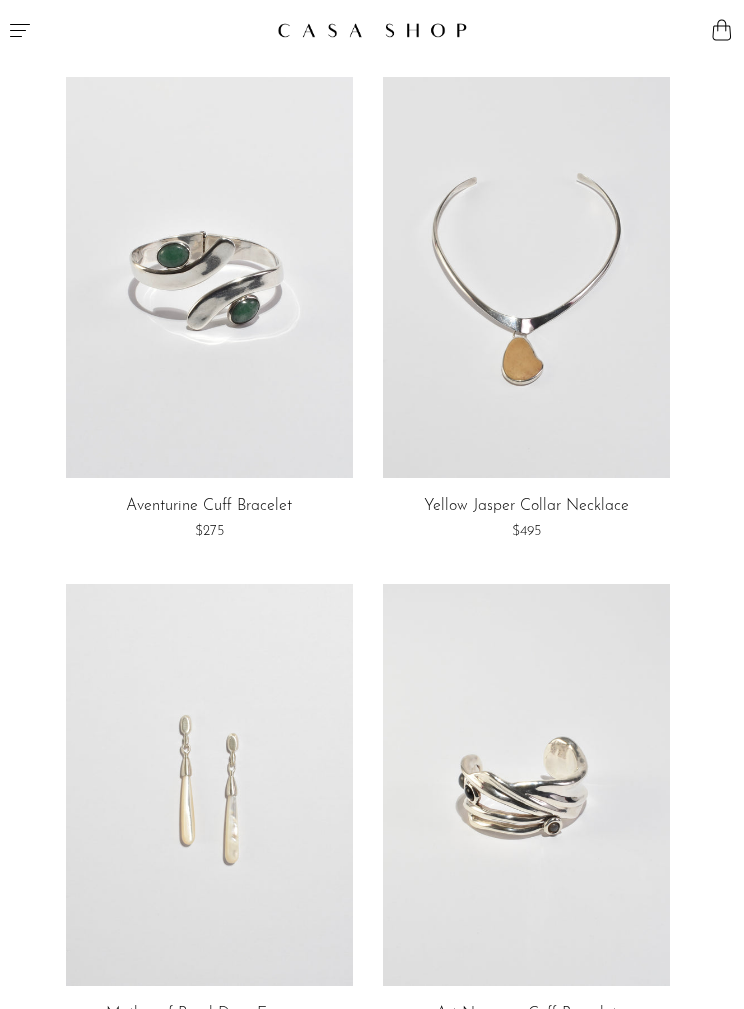 click at bounding box center [372, 30] 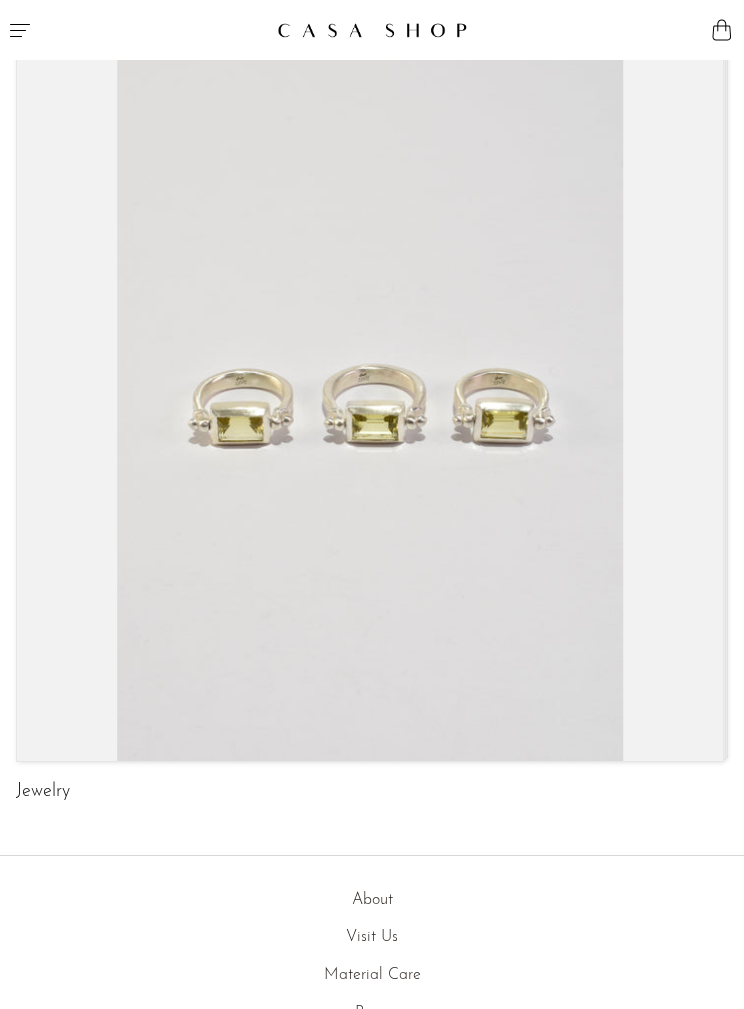 scroll, scrollTop: 0, scrollLeft: 0, axis: both 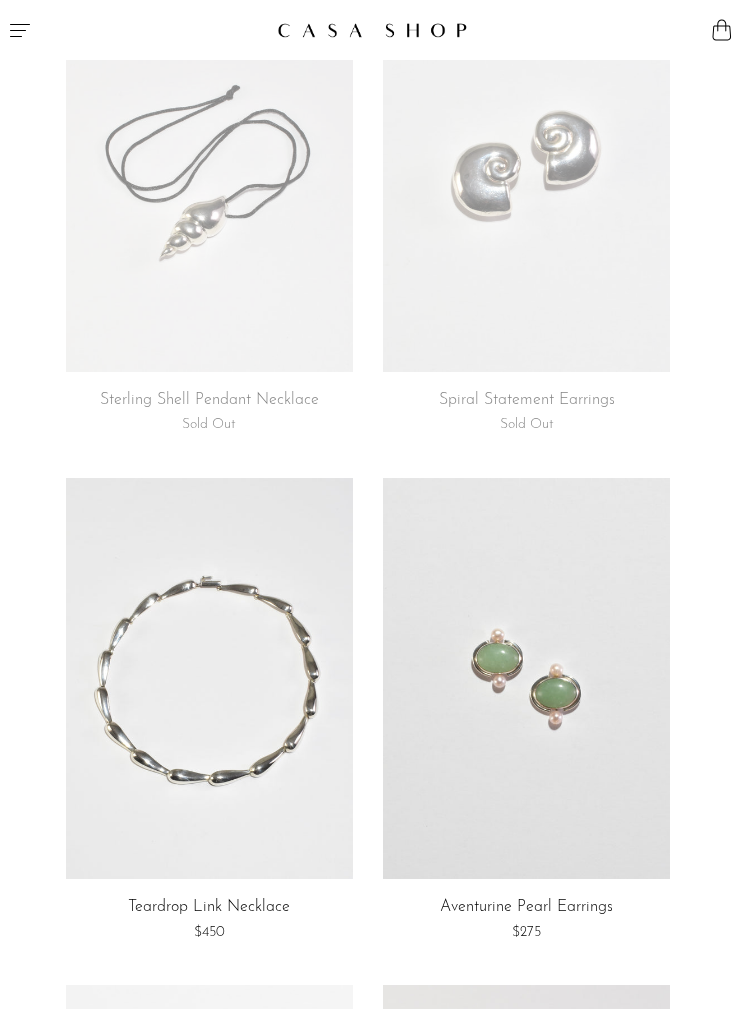 click at bounding box center [526, 679] 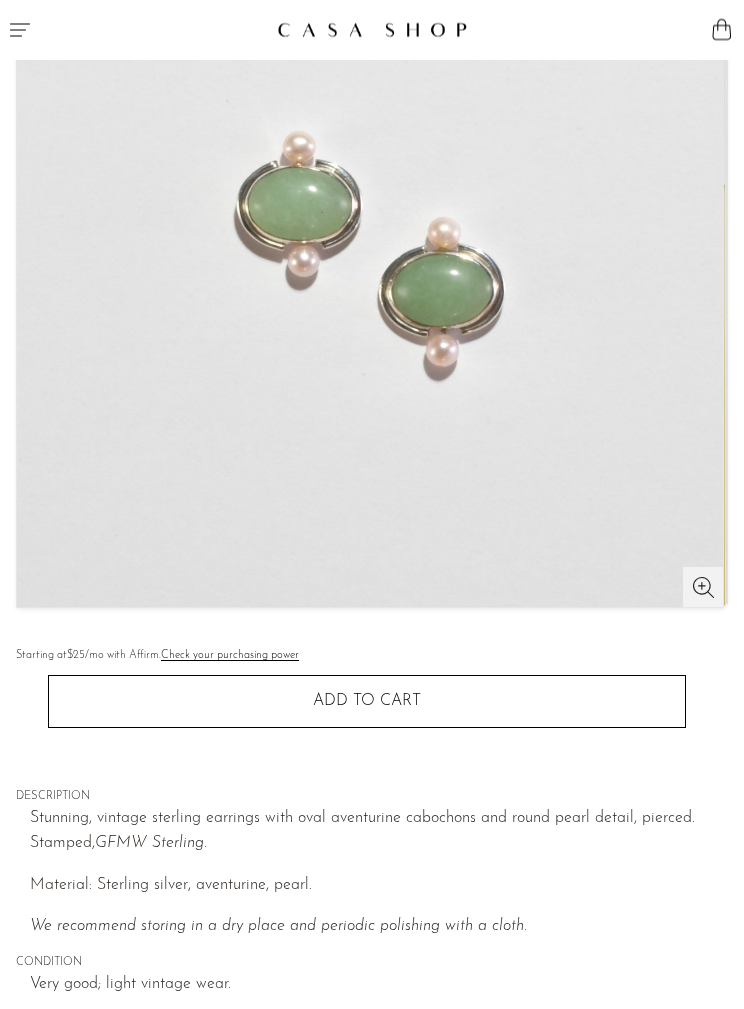 scroll, scrollTop: 300, scrollLeft: 0, axis: vertical 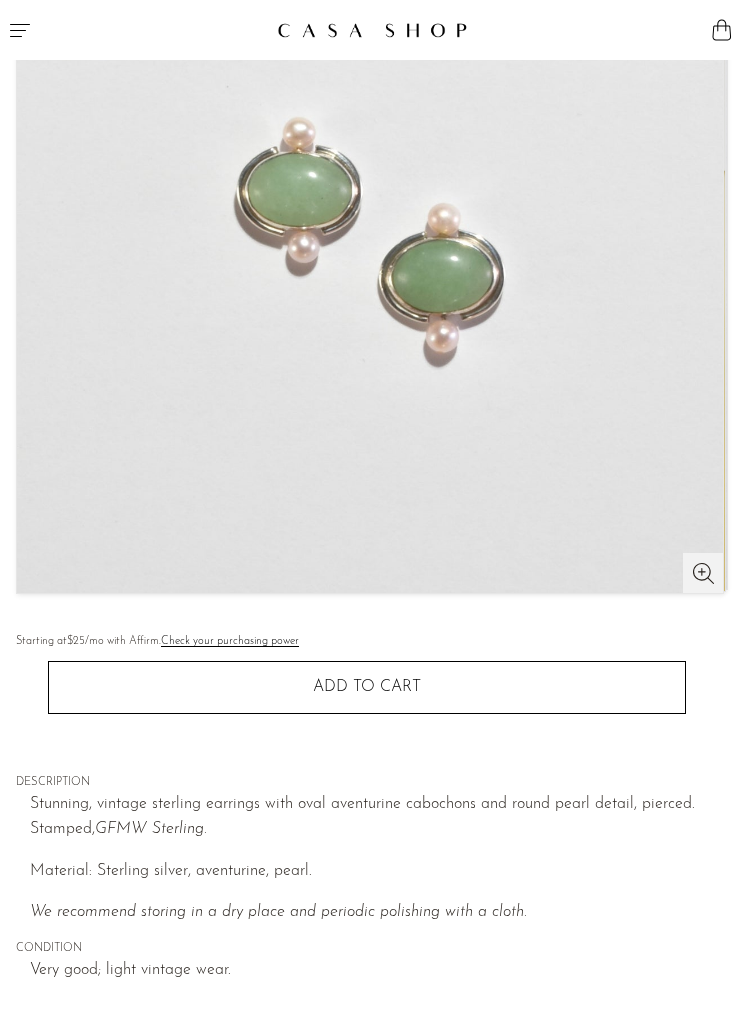 click on "Add to cart" at bounding box center (367, 687) 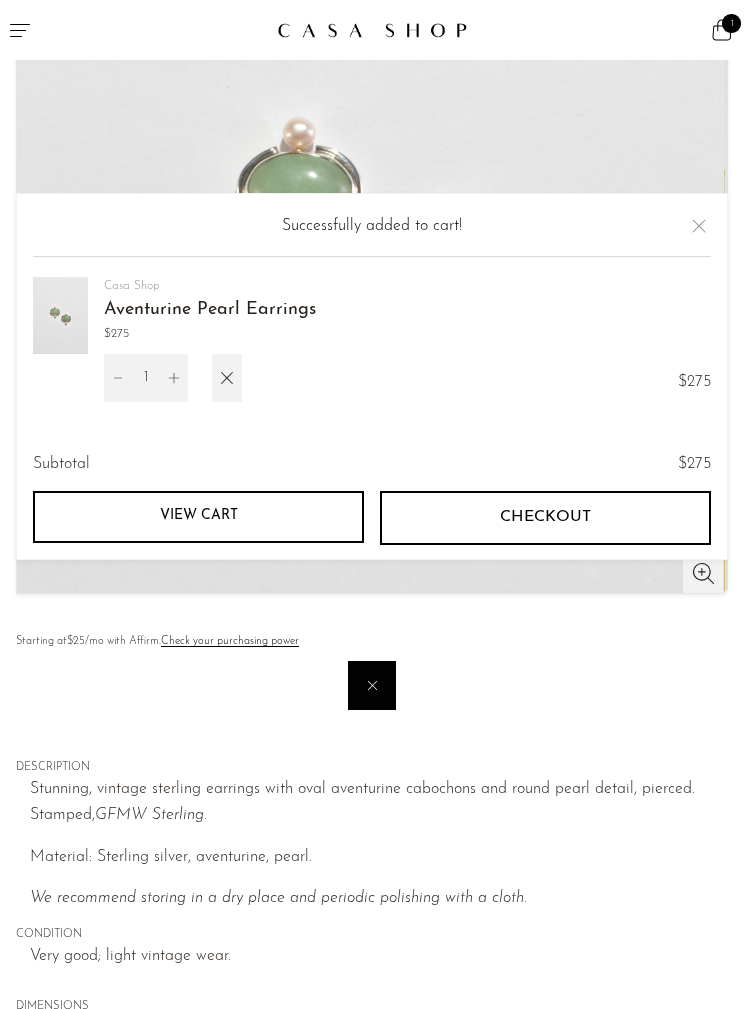click at bounding box center [699, 226] 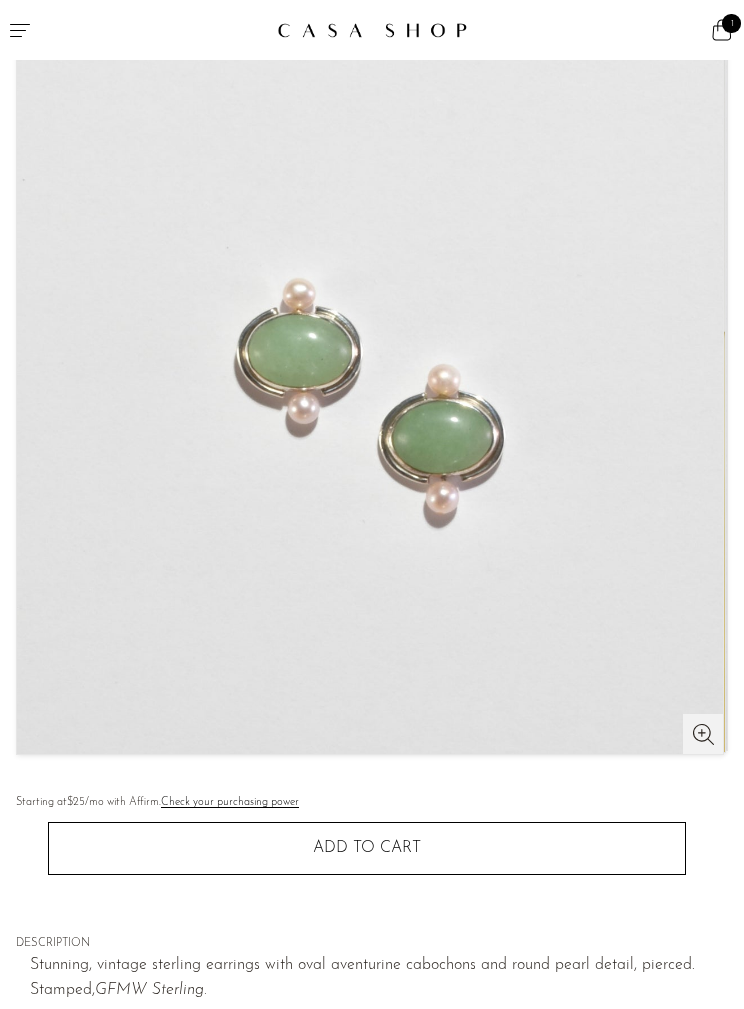 scroll, scrollTop: 0, scrollLeft: 0, axis: both 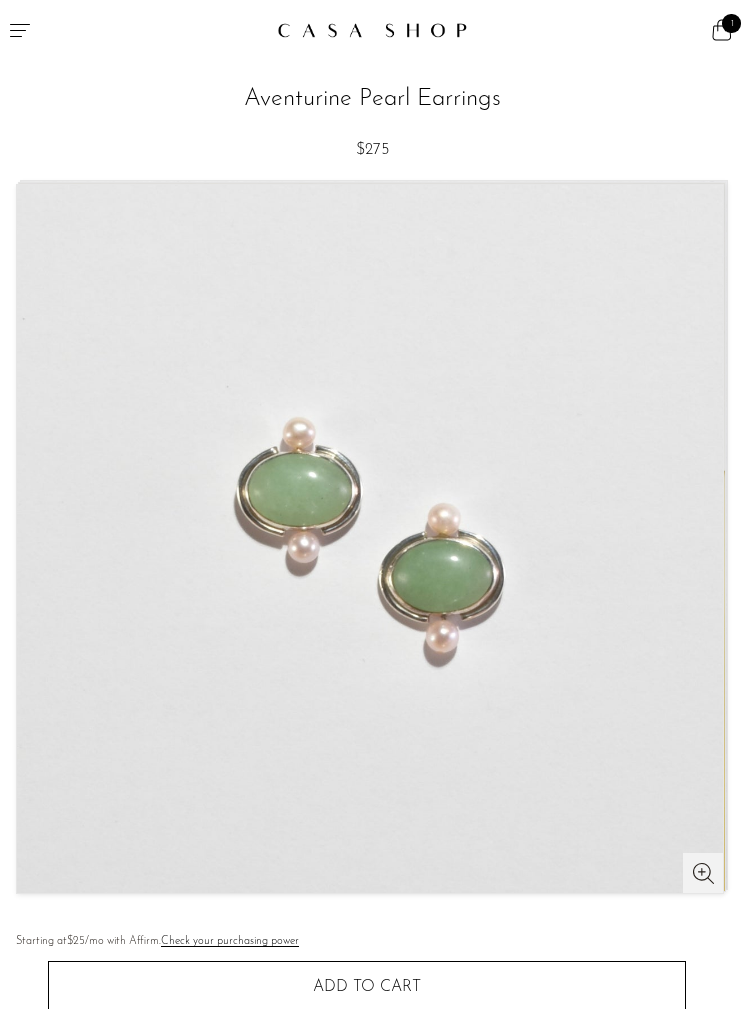 click at bounding box center (186, 30) 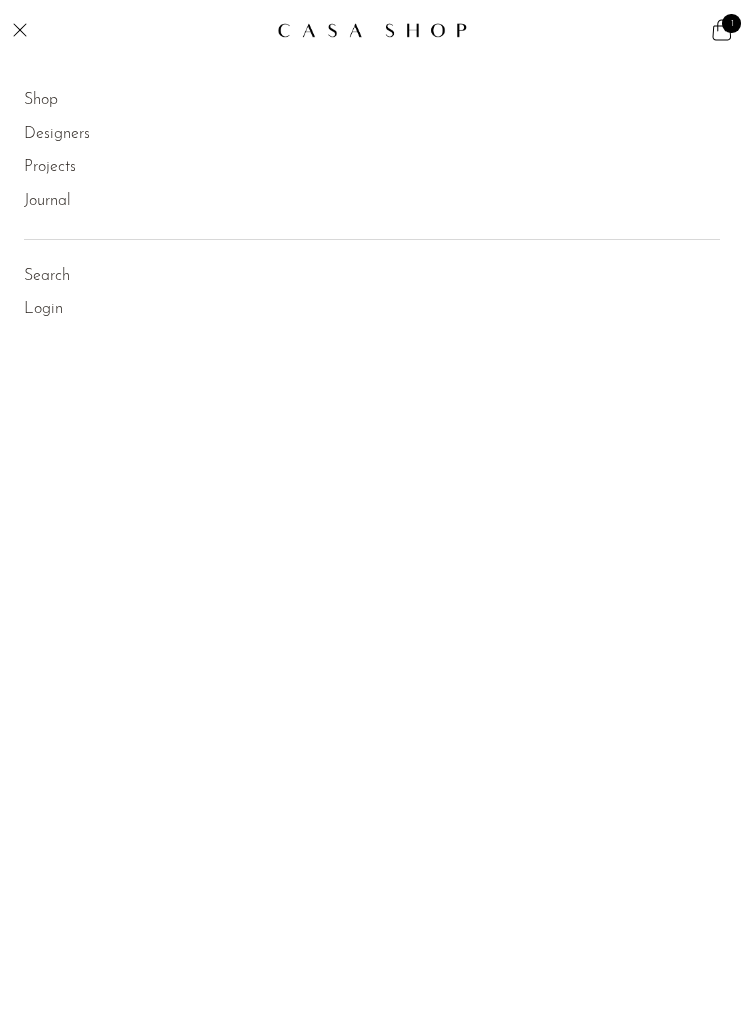 click on "Shop" at bounding box center (41, 101) 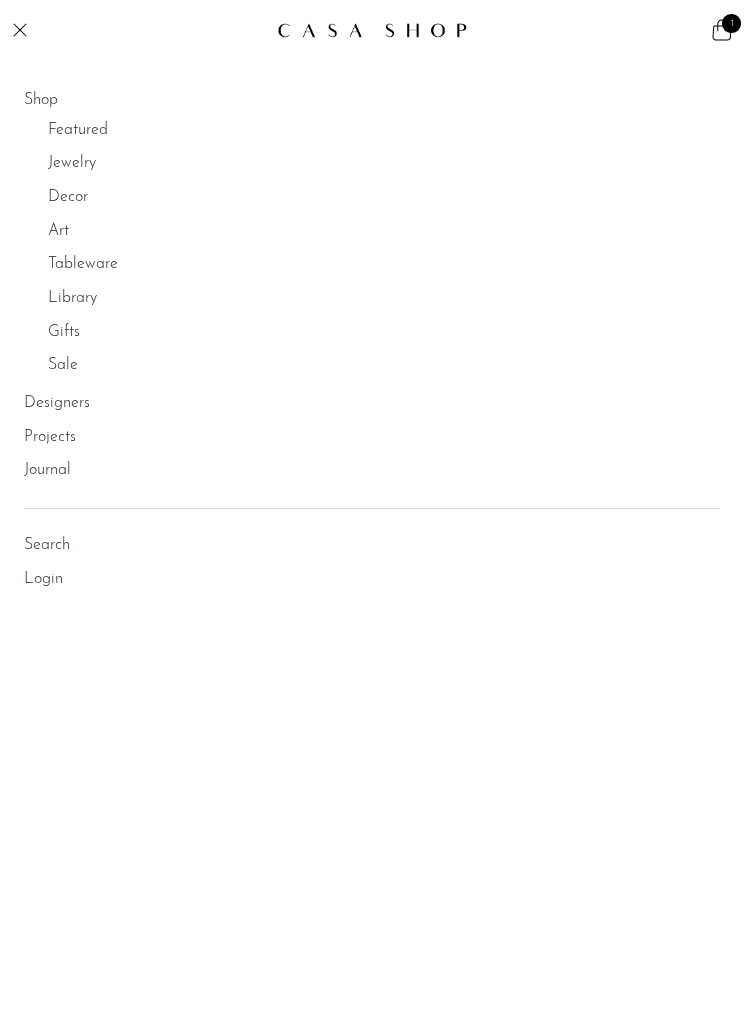 click on "Jewelry" at bounding box center (72, 164) 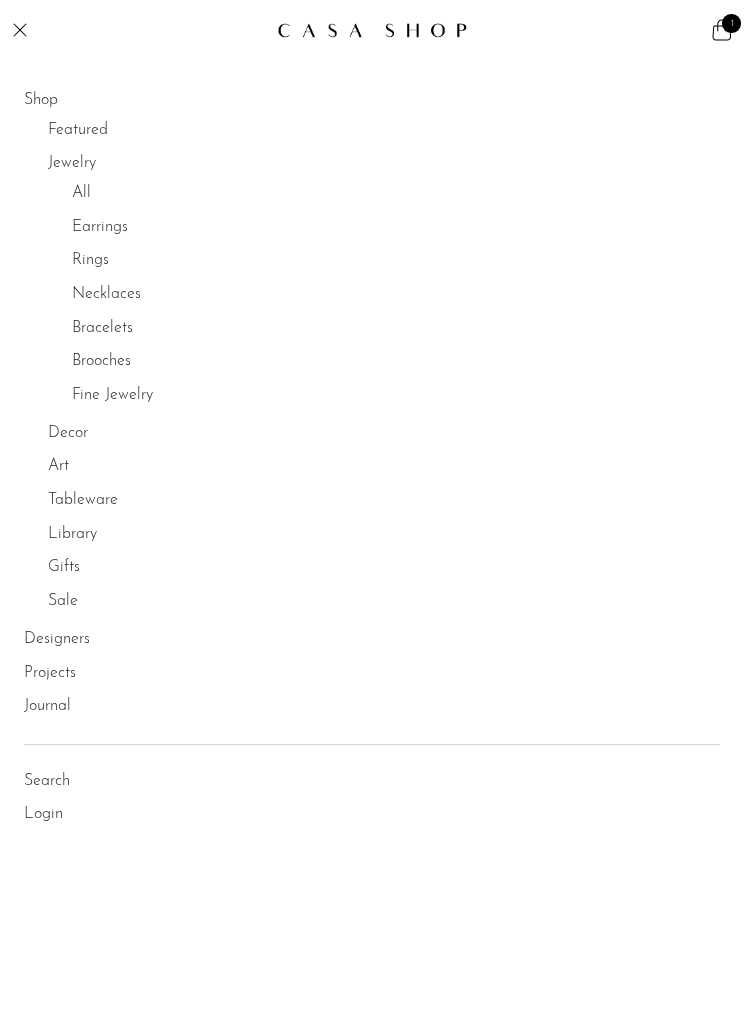 click on "All" at bounding box center (81, 194) 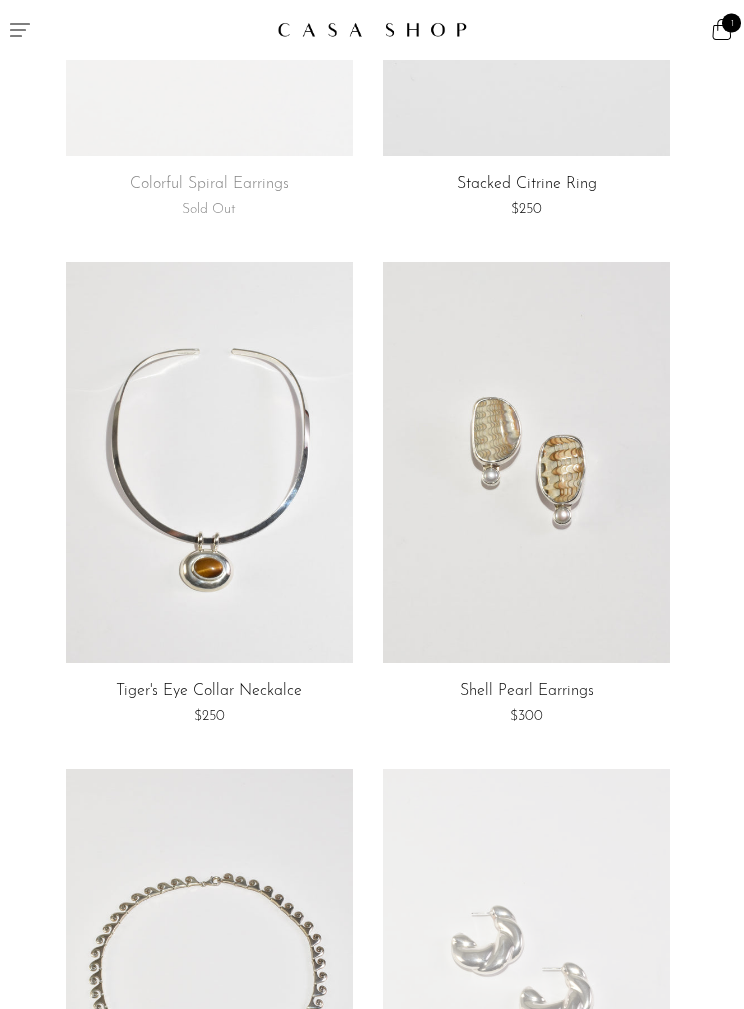 scroll, scrollTop: 4908, scrollLeft: 0, axis: vertical 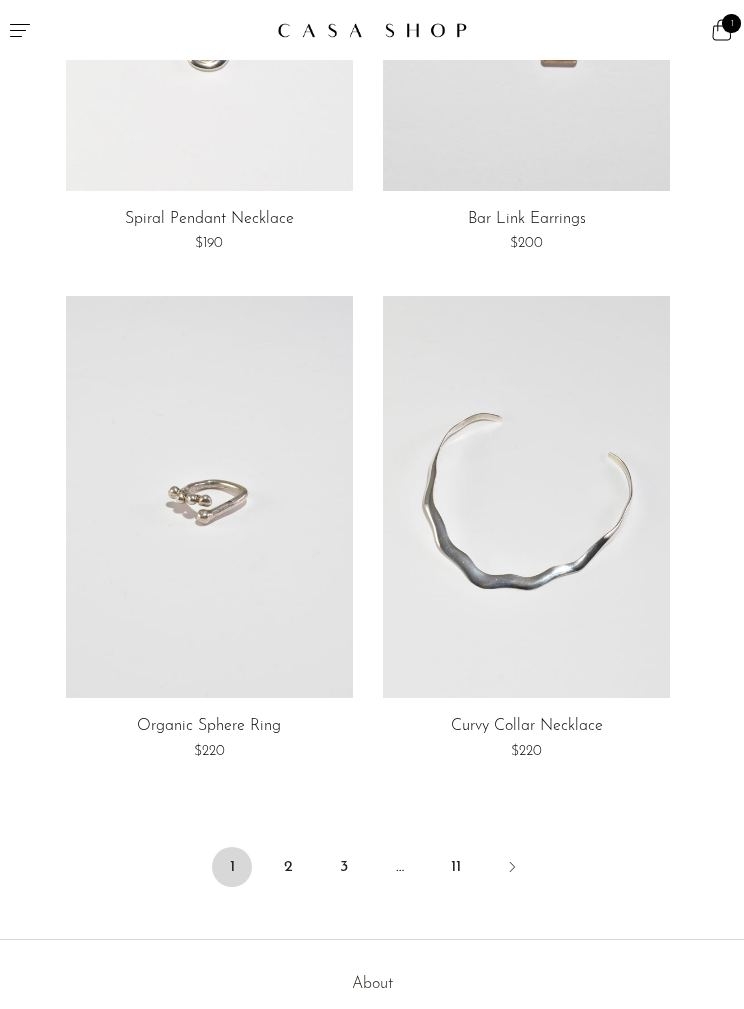 click on "2" at bounding box center (288, 867) 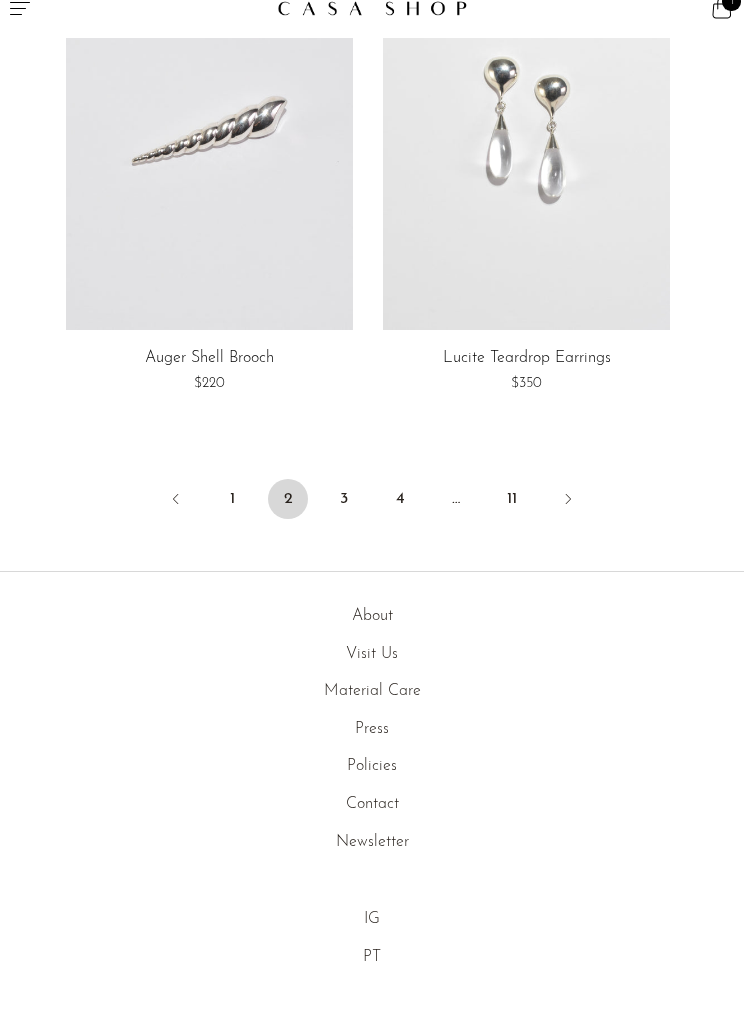scroll, scrollTop: 8832, scrollLeft: 0, axis: vertical 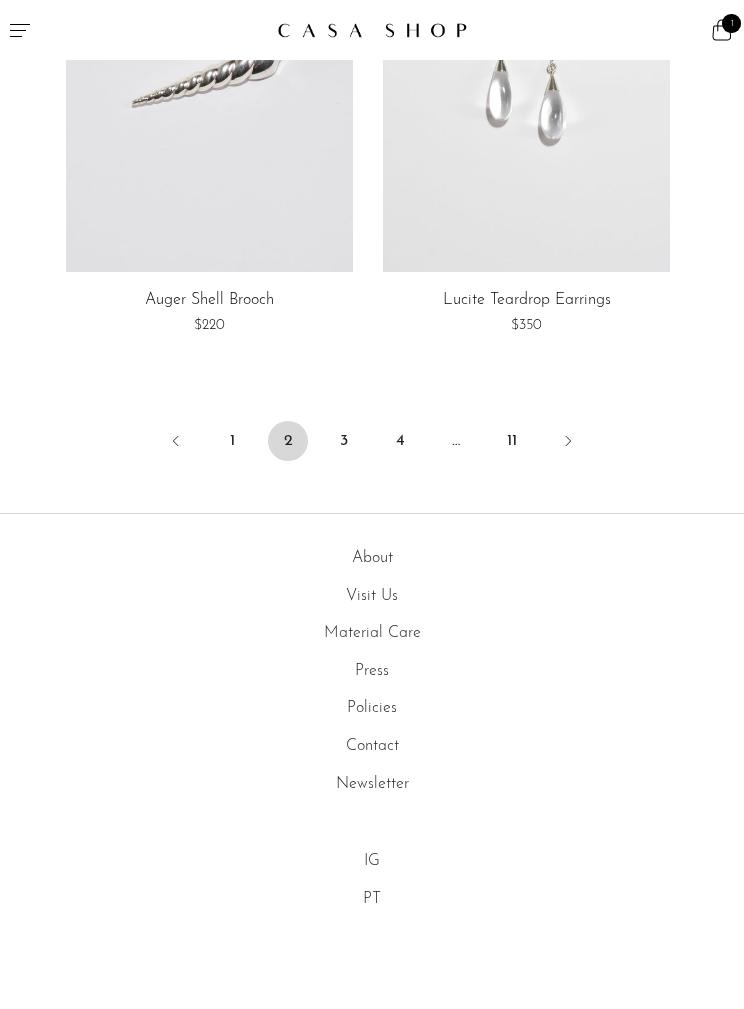 click on "3" at bounding box center (344, 441) 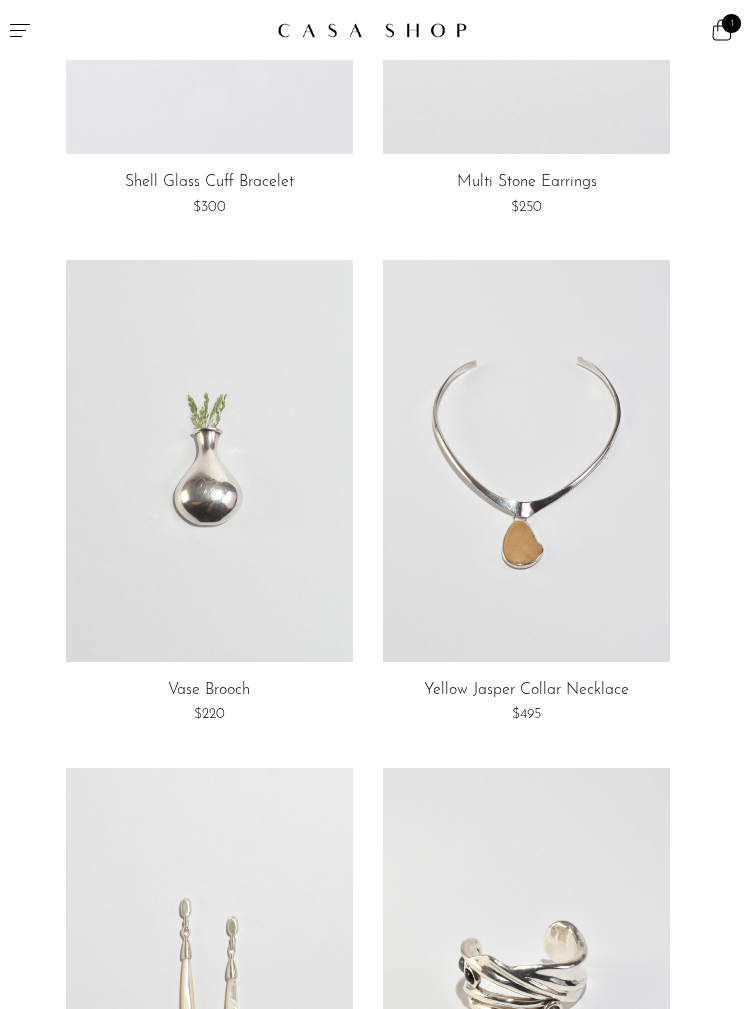 scroll, scrollTop: 331, scrollLeft: 0, axis: vertical 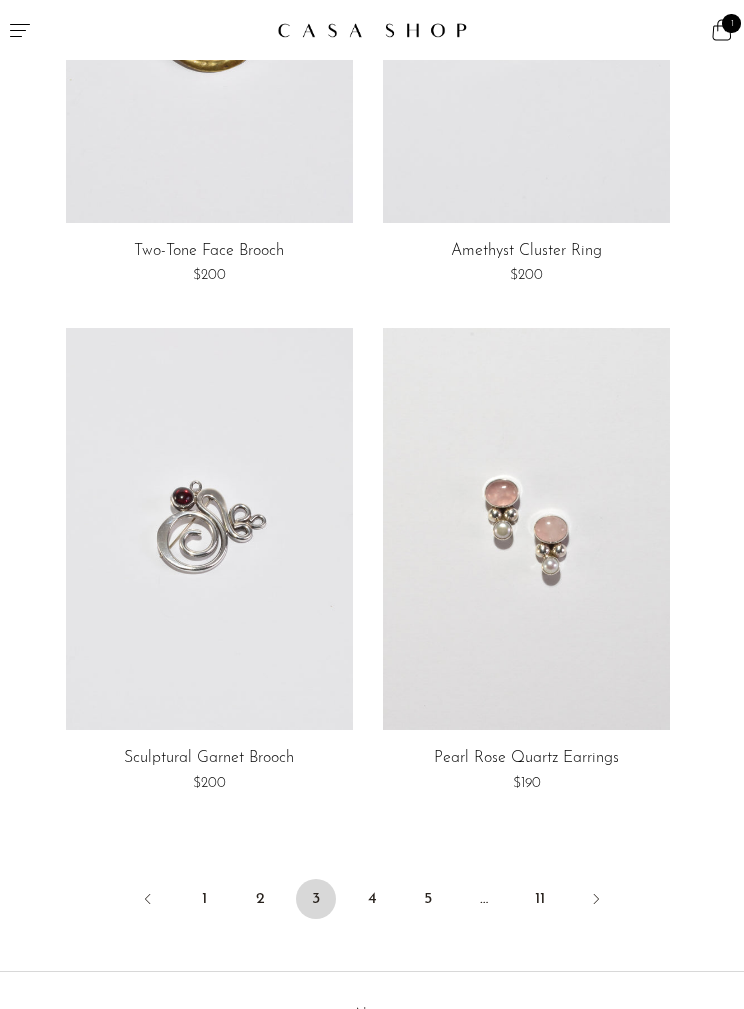 click on "4" at bounding box center (372, 899) 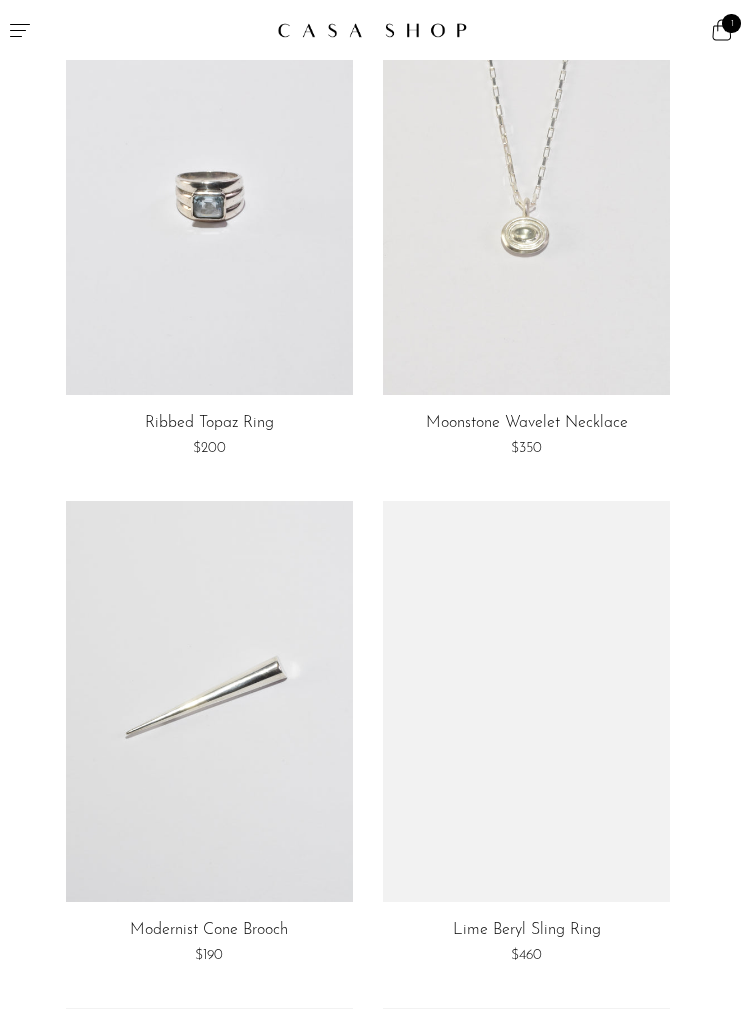scroll, scrollTop: 2158, scrollLeft: 0, axis: vertical 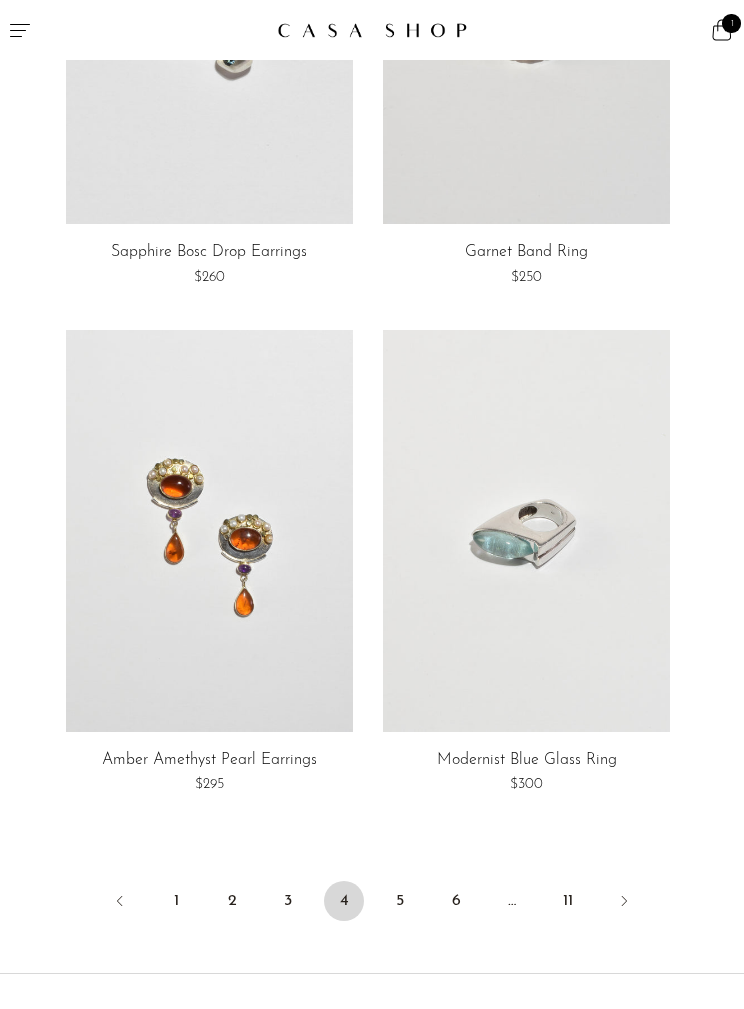 click on "5" at bounding box center [400, 901] 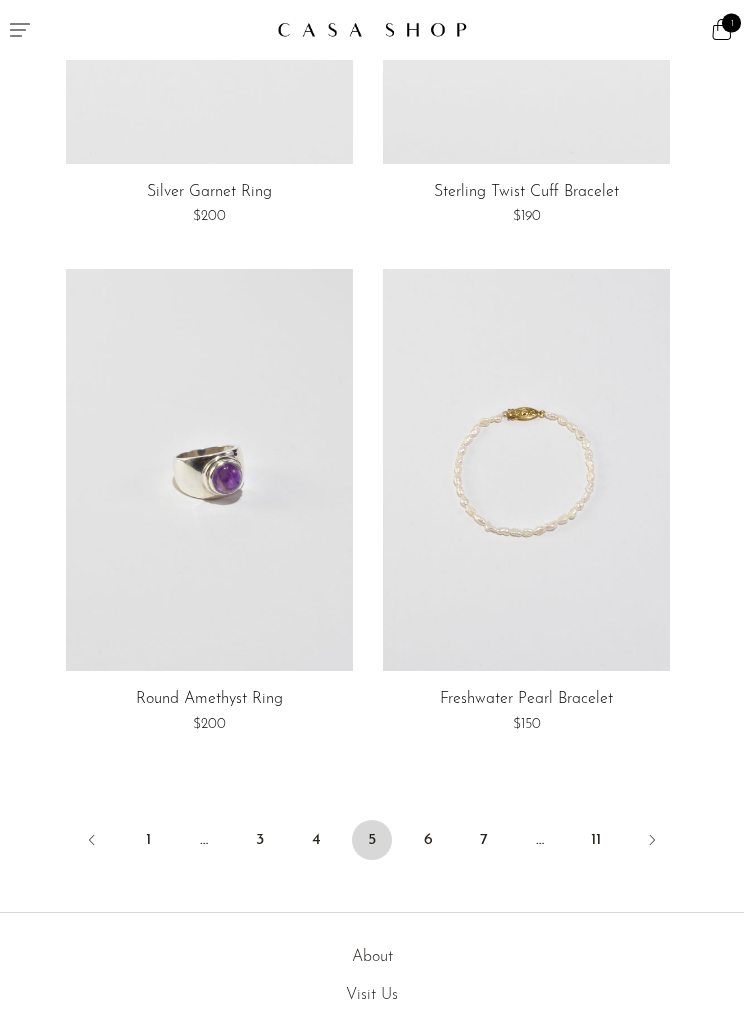 scroll, scrollTop: 8439, scrollLeft: 0, axis: vertical 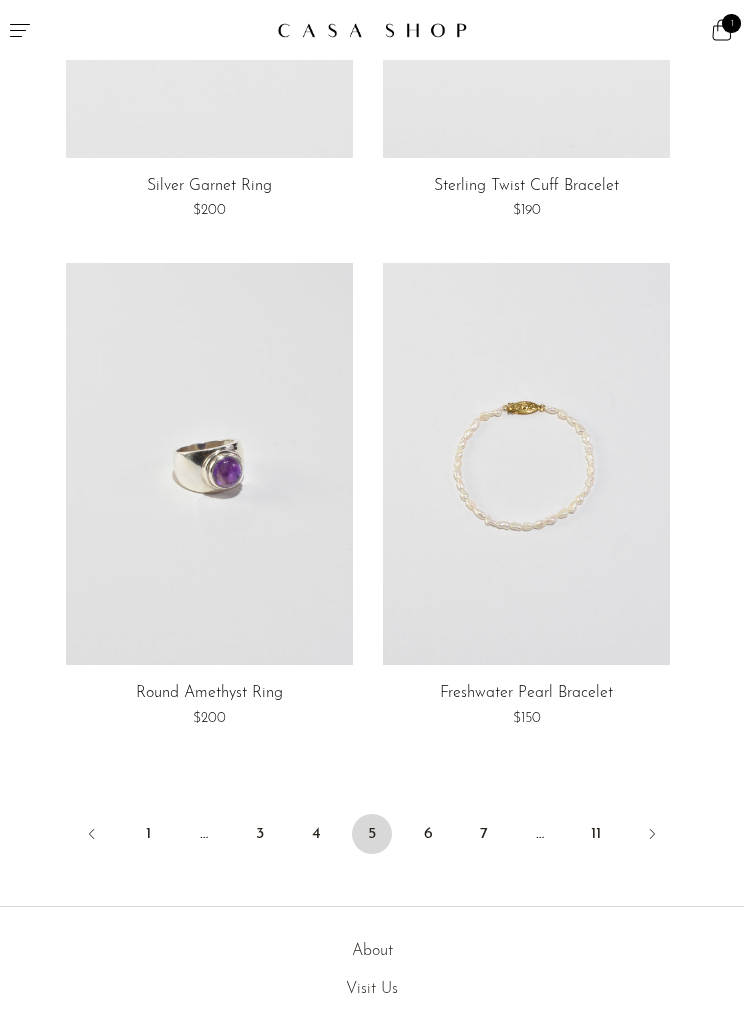 click on "6" at bounding box center [428, 834] 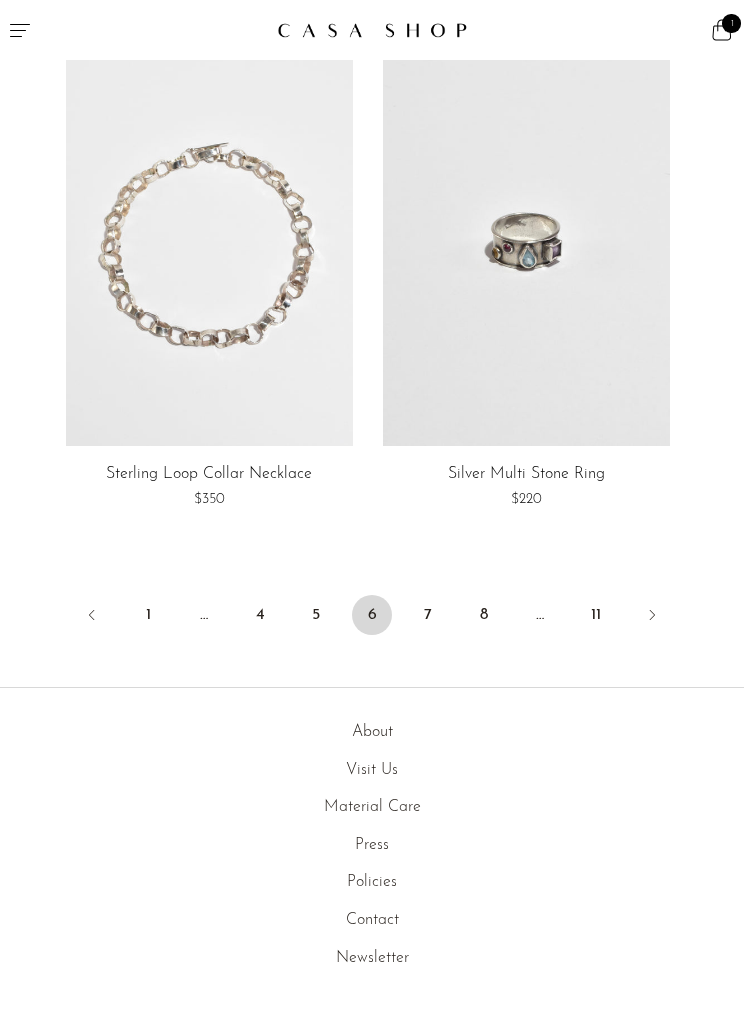 scroll, scrollTop: 8675, scrollLeft: 0, axis: vertical 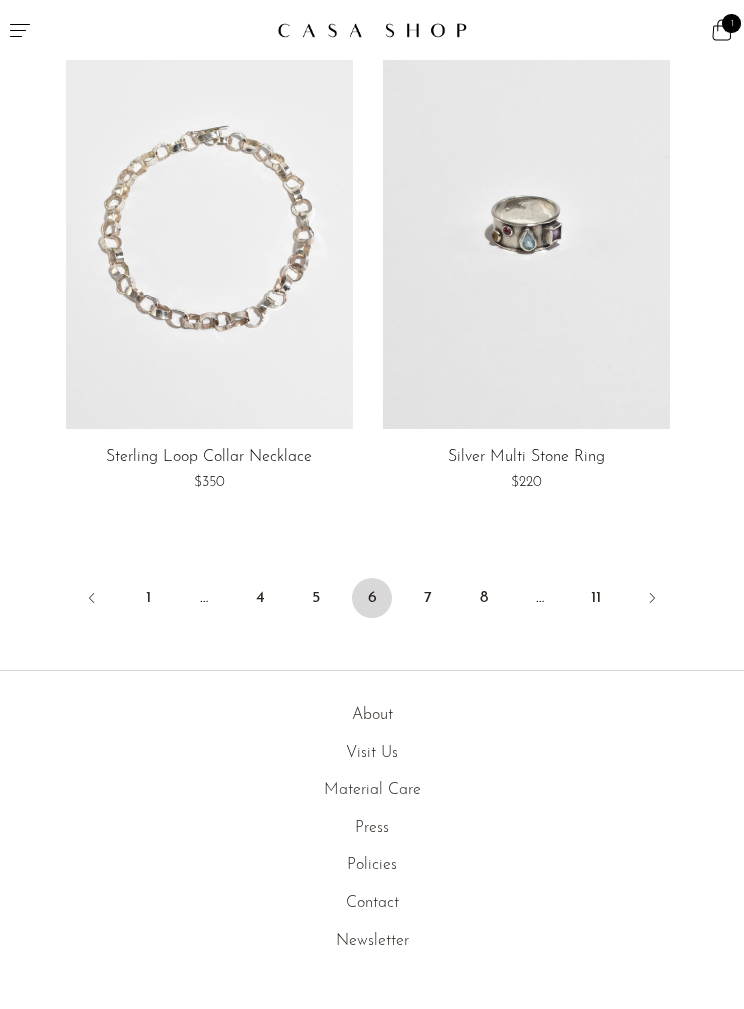 click on "7" at bounding box center (428, 598) 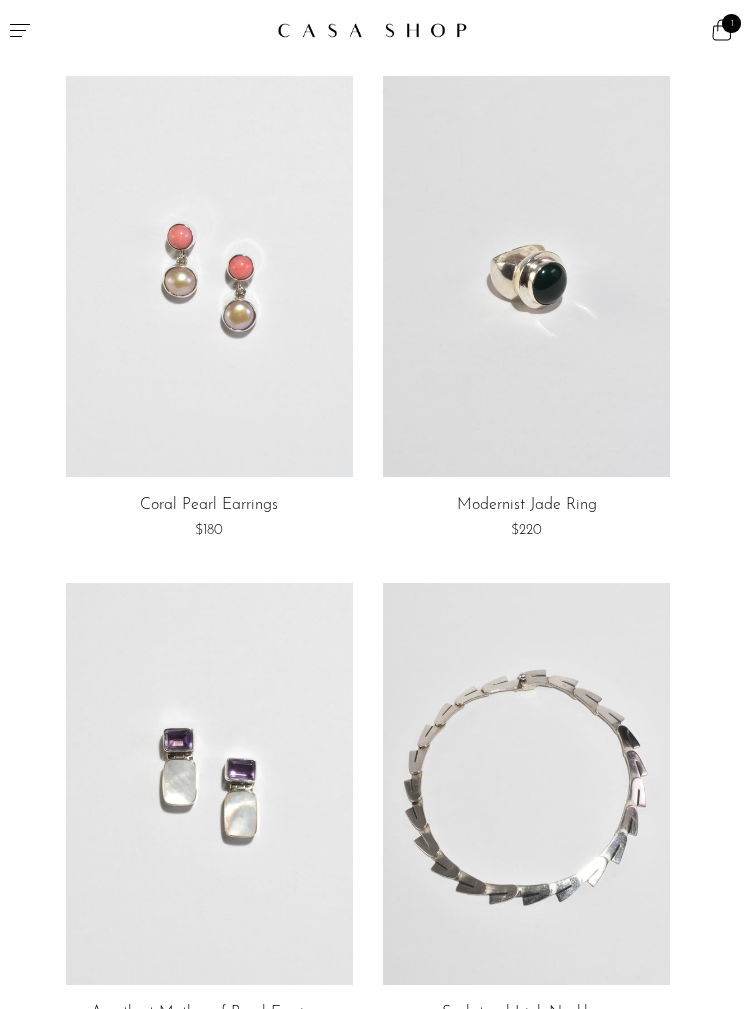 scroll, scrollTop: 2550, scrollLeft: 0, axis: vertical 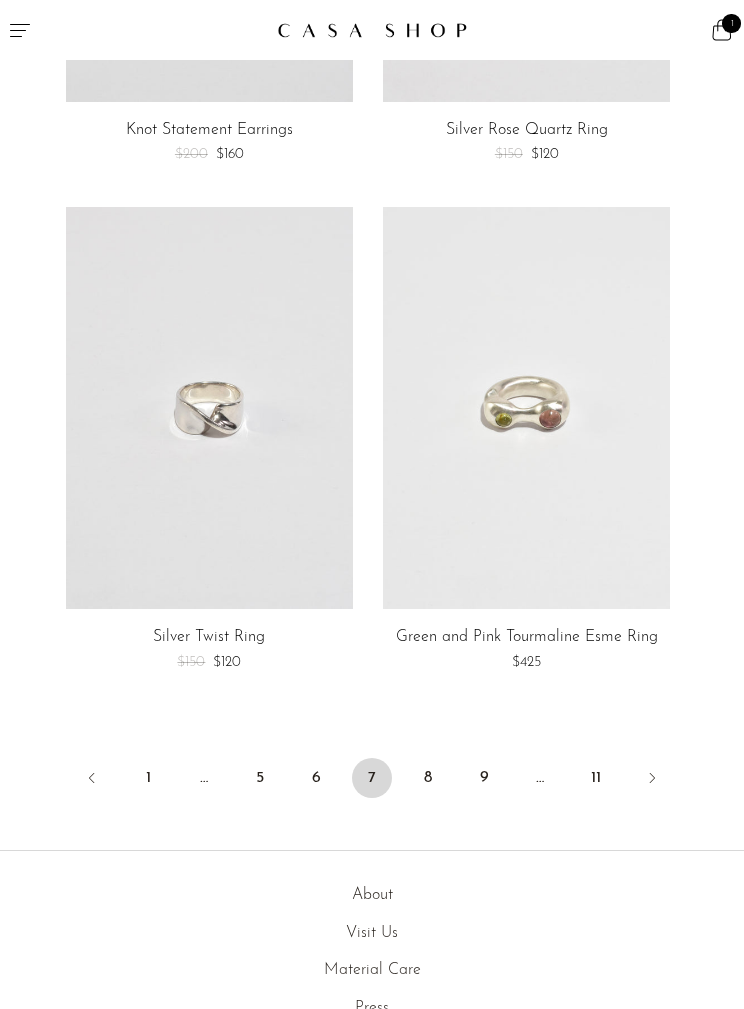 click on "8" at bounding box center [428, 778] 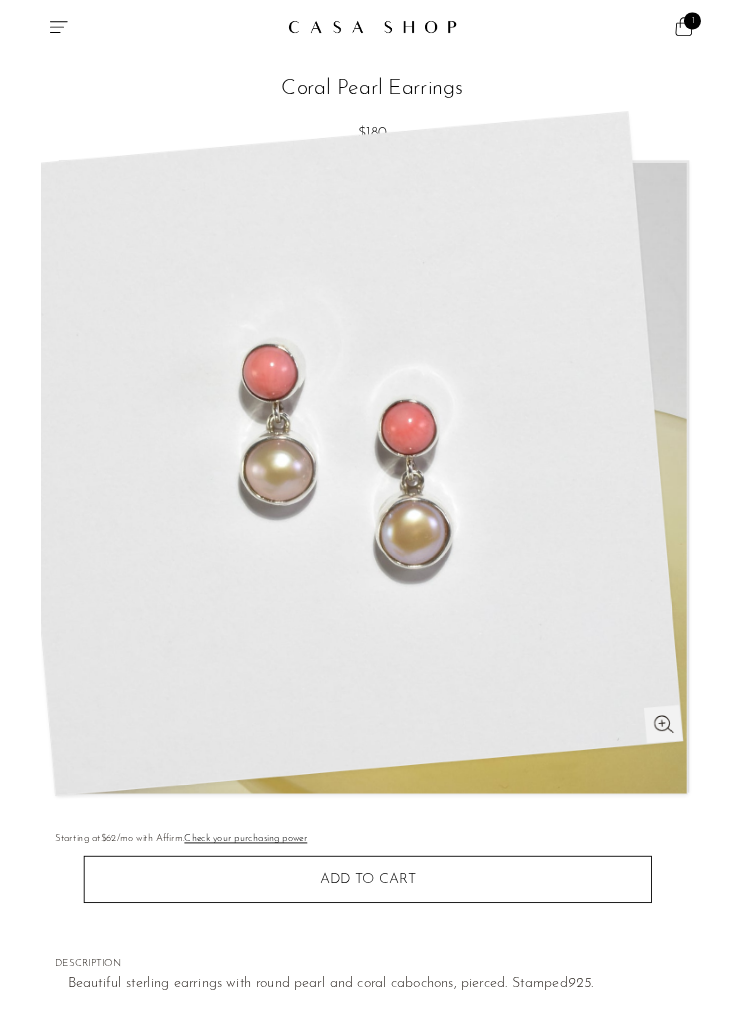 scroll, scrollTop: 0, scrollLeft: 0, axis: both 